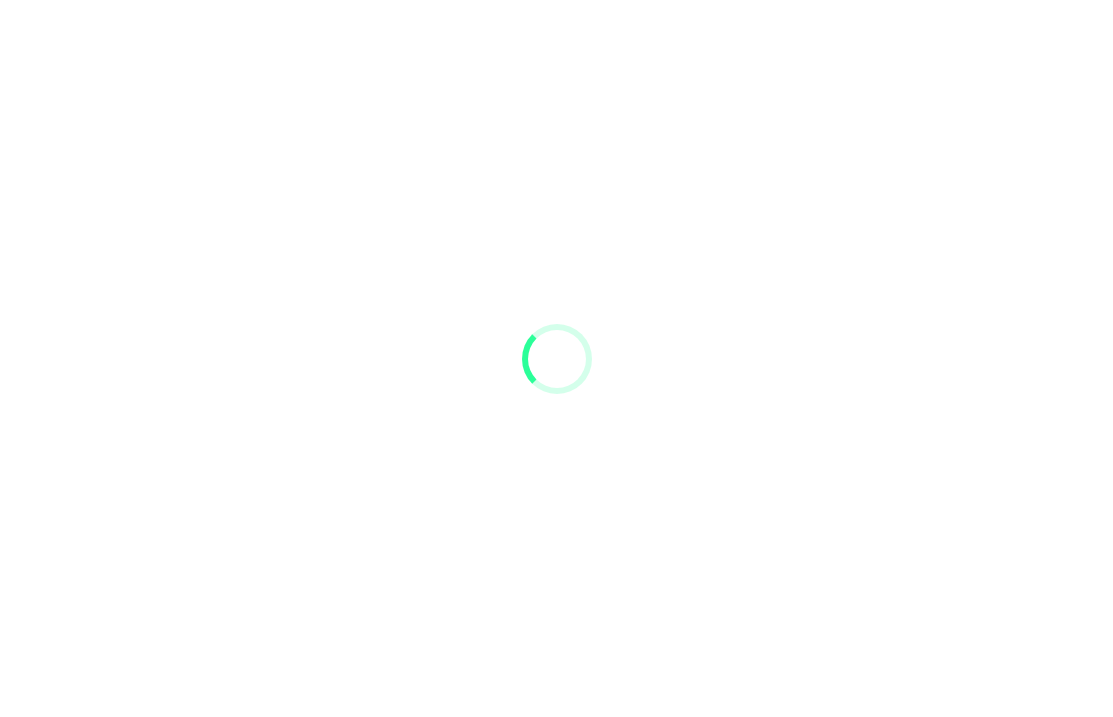 scroll, scrollTop: 0, scrollLeft: 0, axis: both 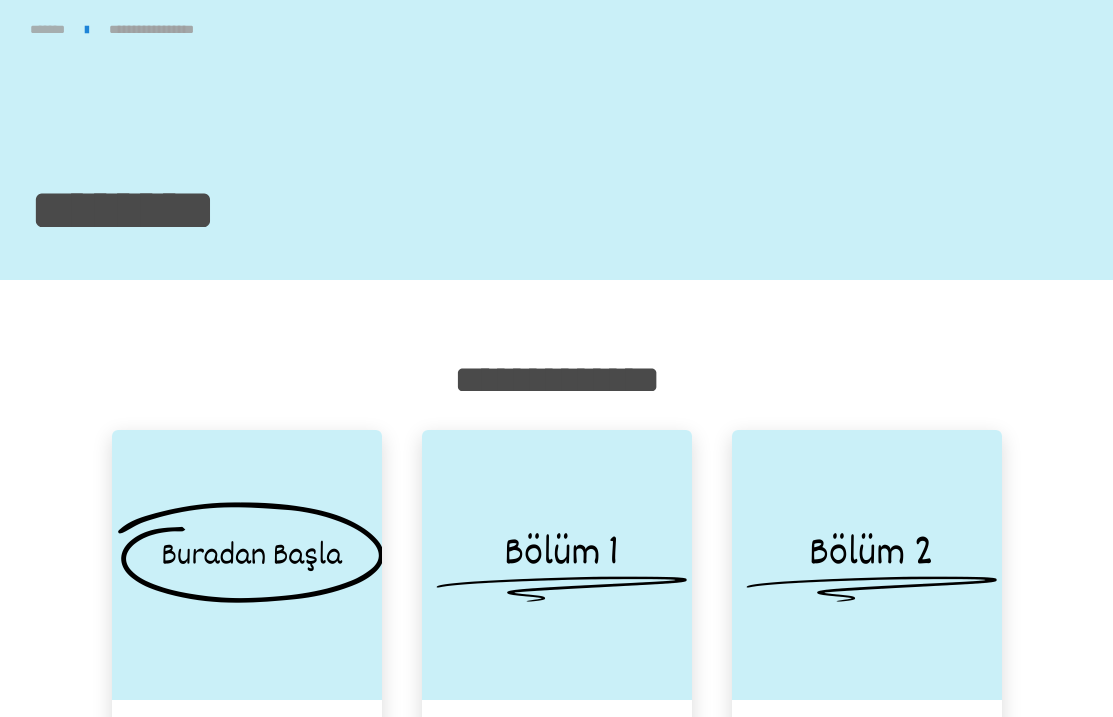 click on "*******" at bounding box center [47, 29] 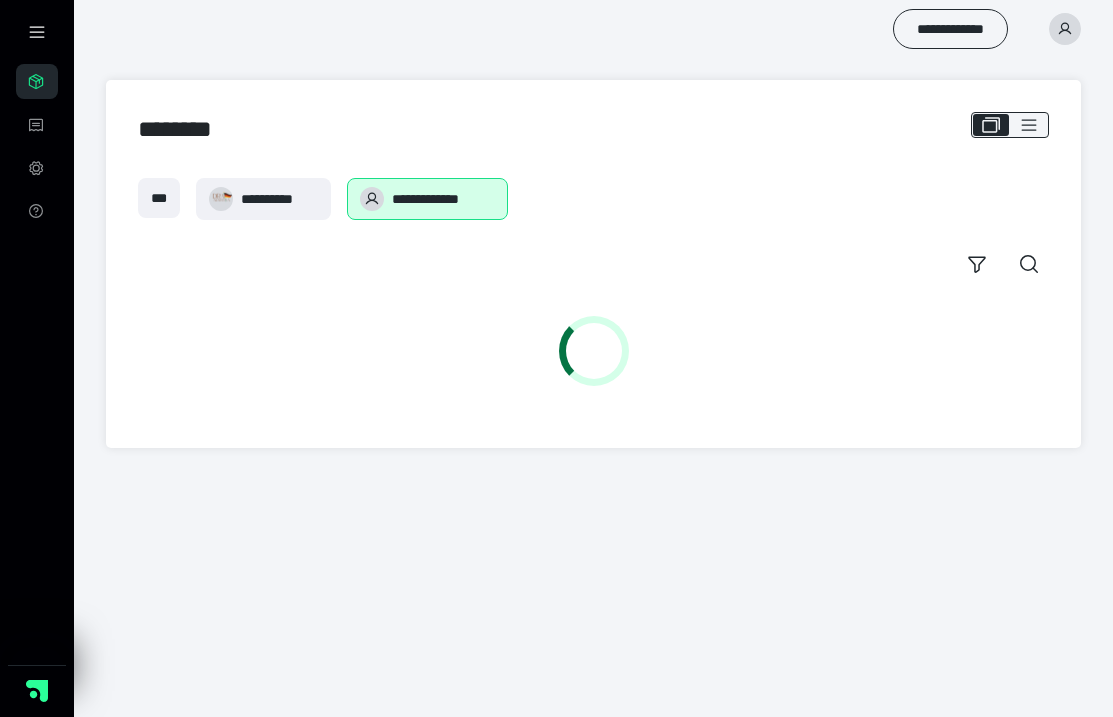 scroll, scrollTop: 0, scrollLeft: 0, axis: both 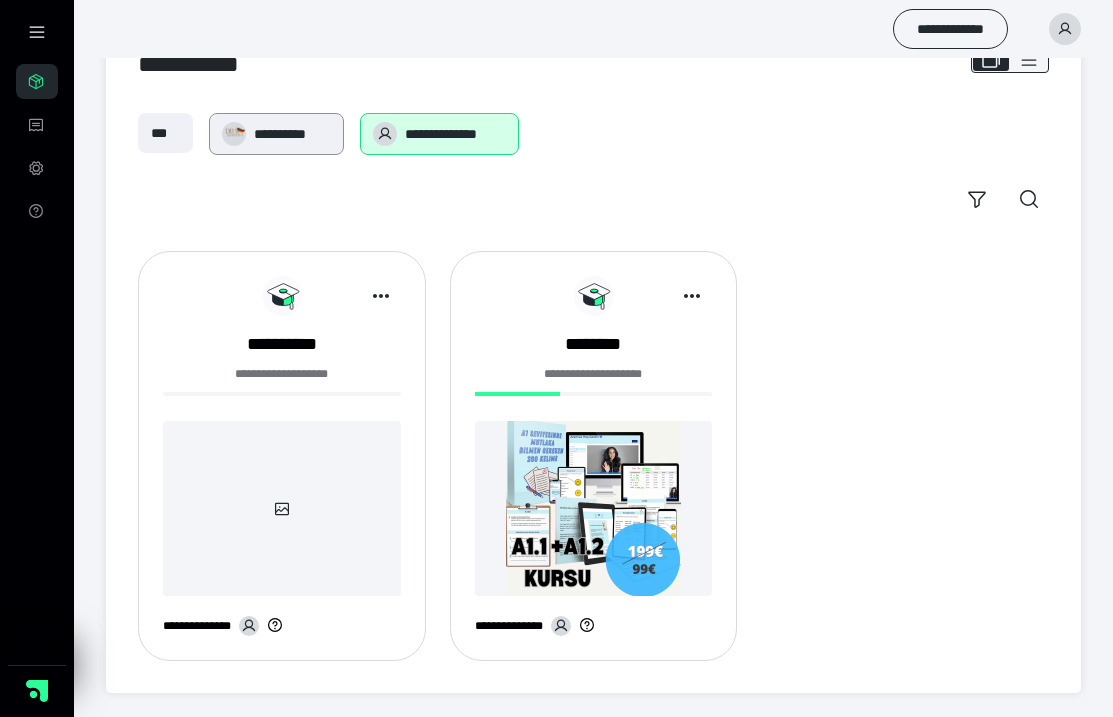 click on "**********" at bounding box center (280, 134) 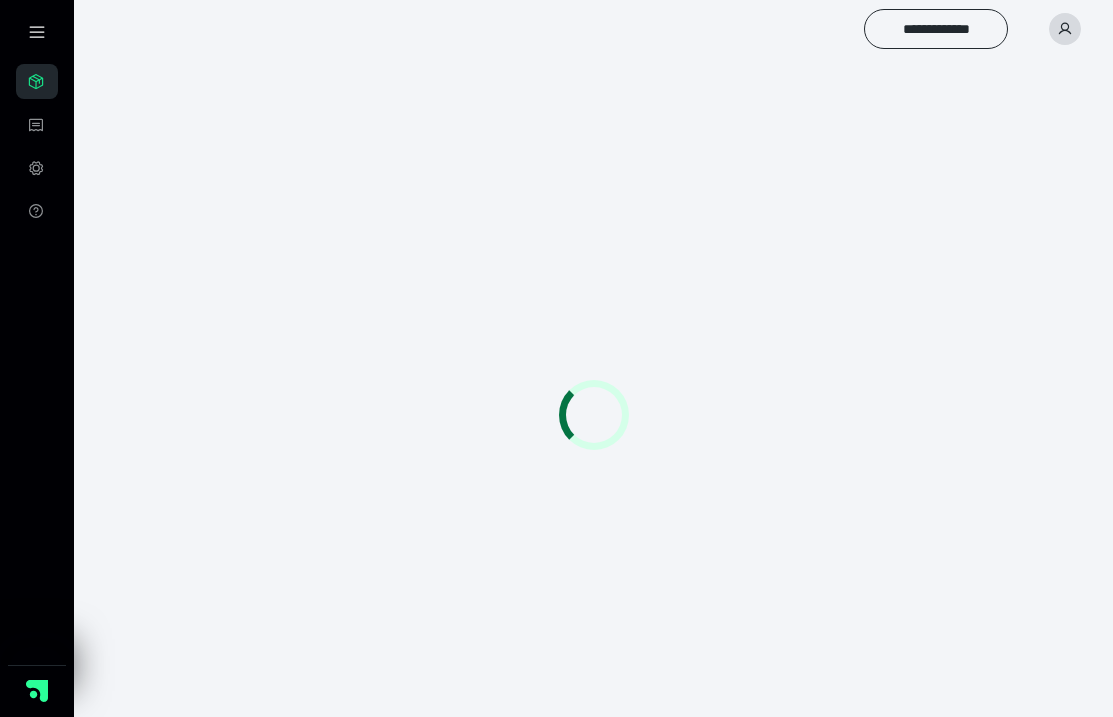 scroll, scrollTop: 0, scrollLeft: 0, axis: both 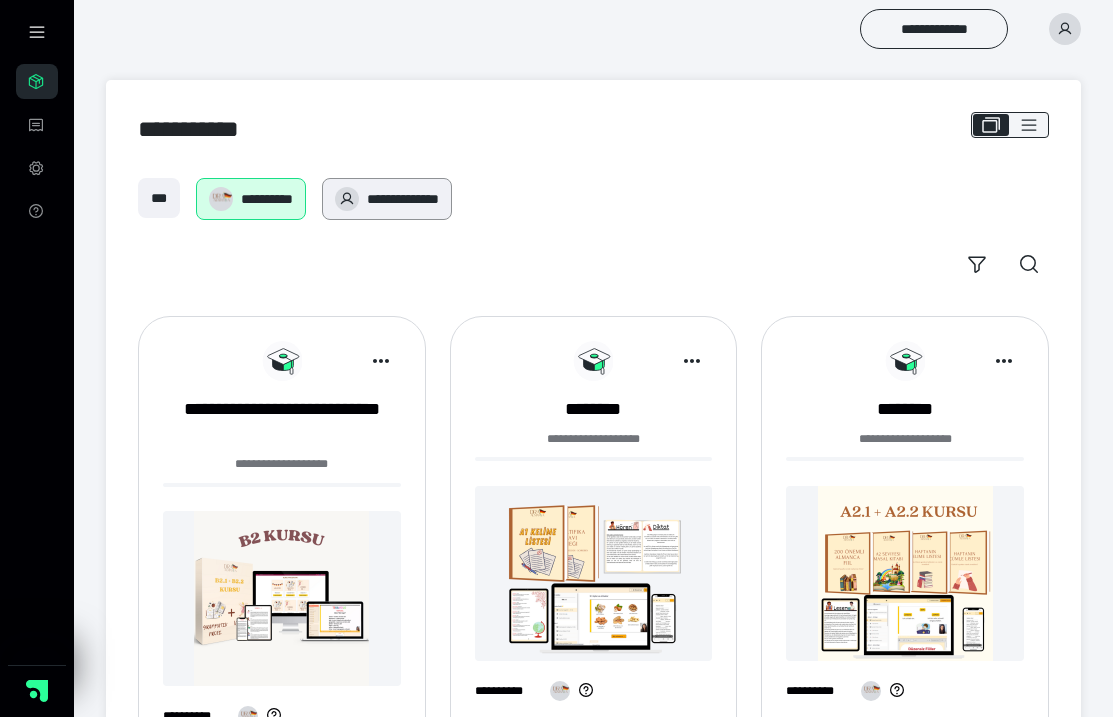 click on "**********" at bounding box center (387, 199) 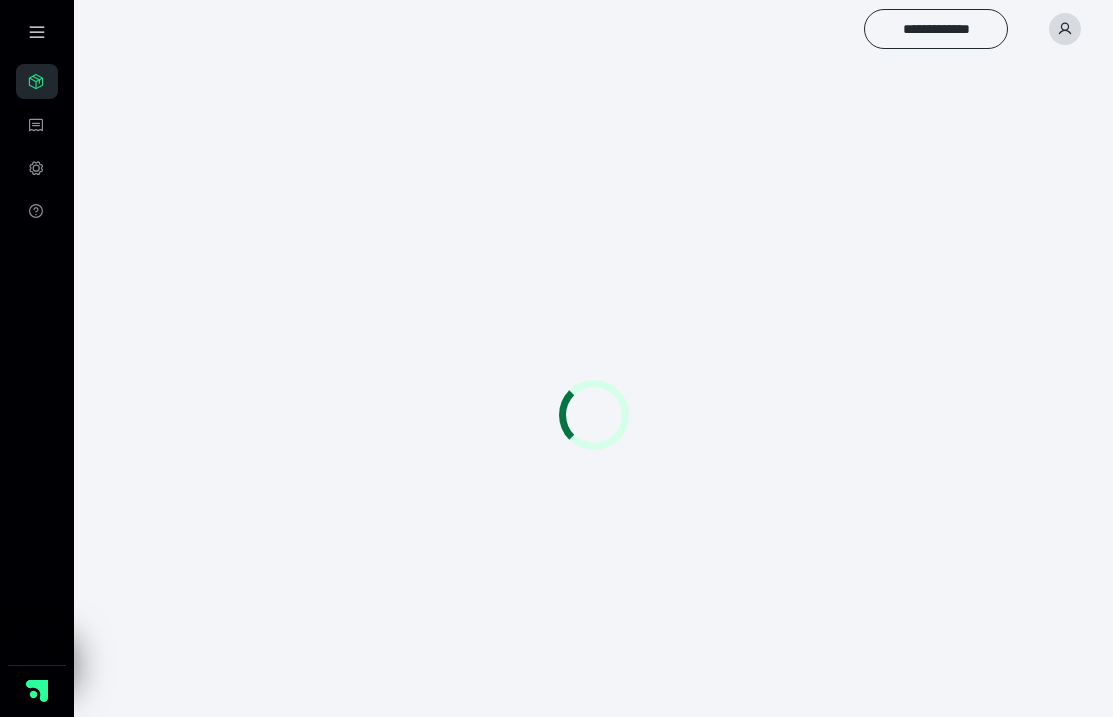scroll, scrollTop: 0, scrollLeft: 0, axis: both 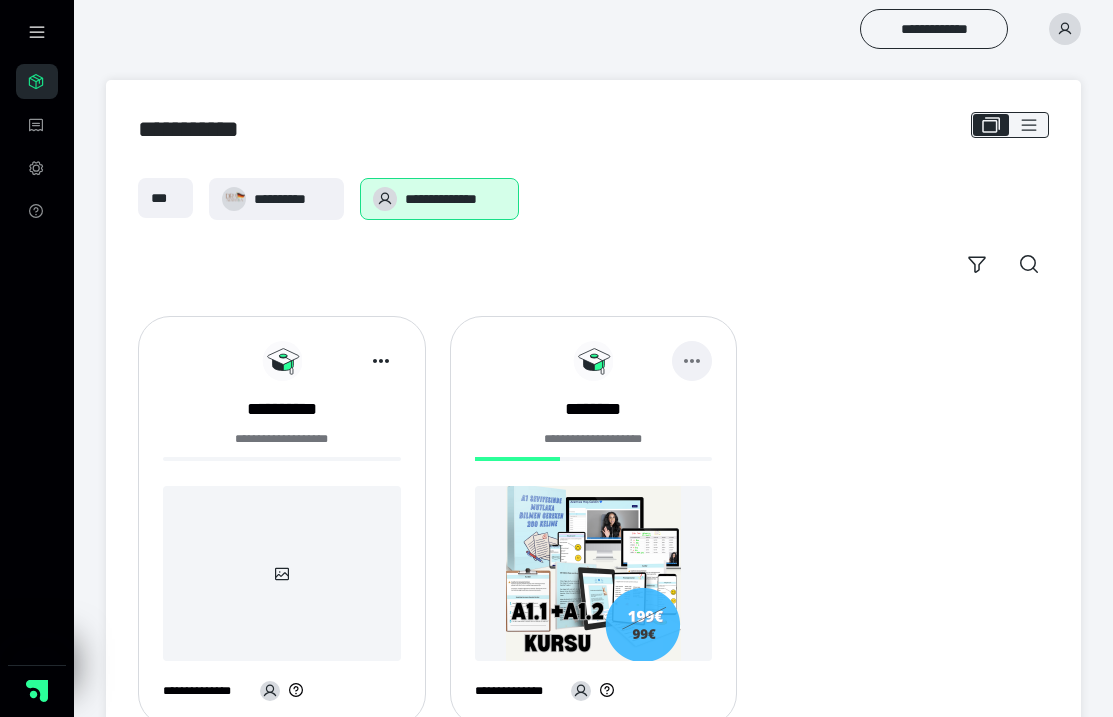 click 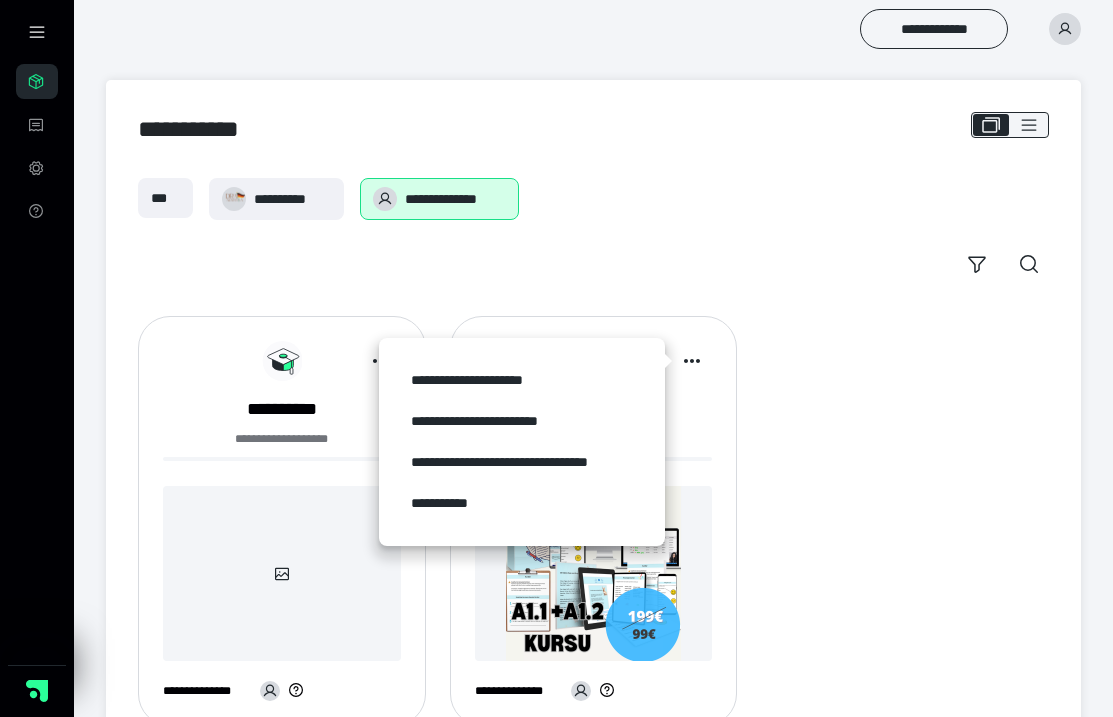 click on "**********" at bounding box center [593, 199] 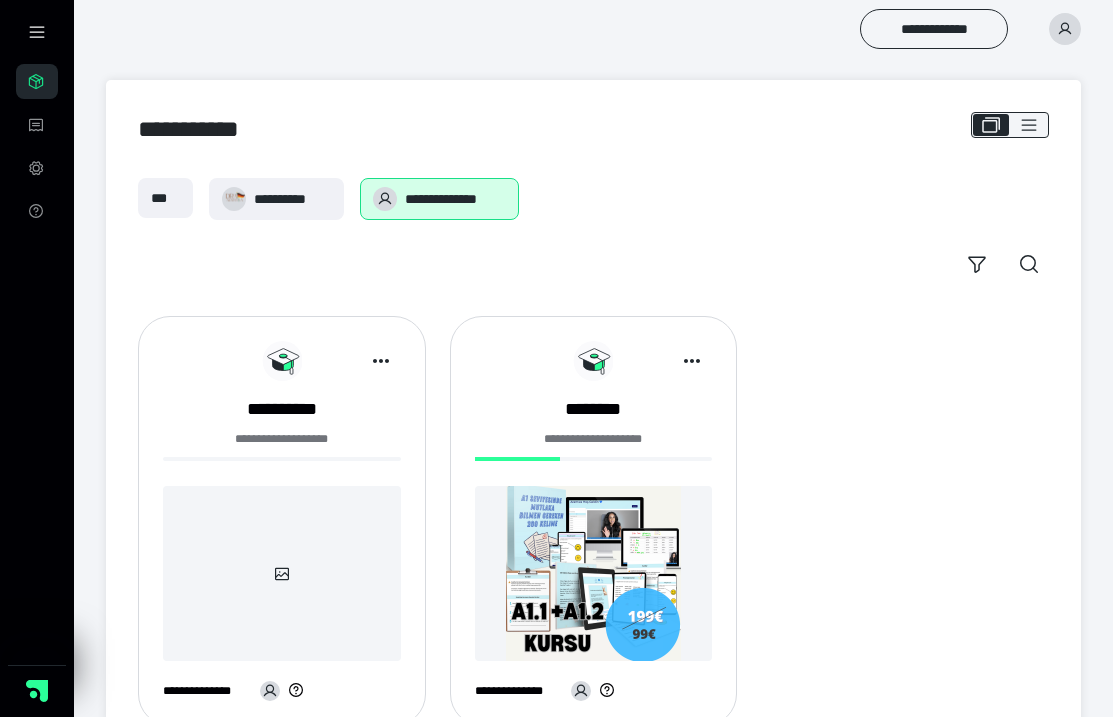 click at bounding box center [594, 573] 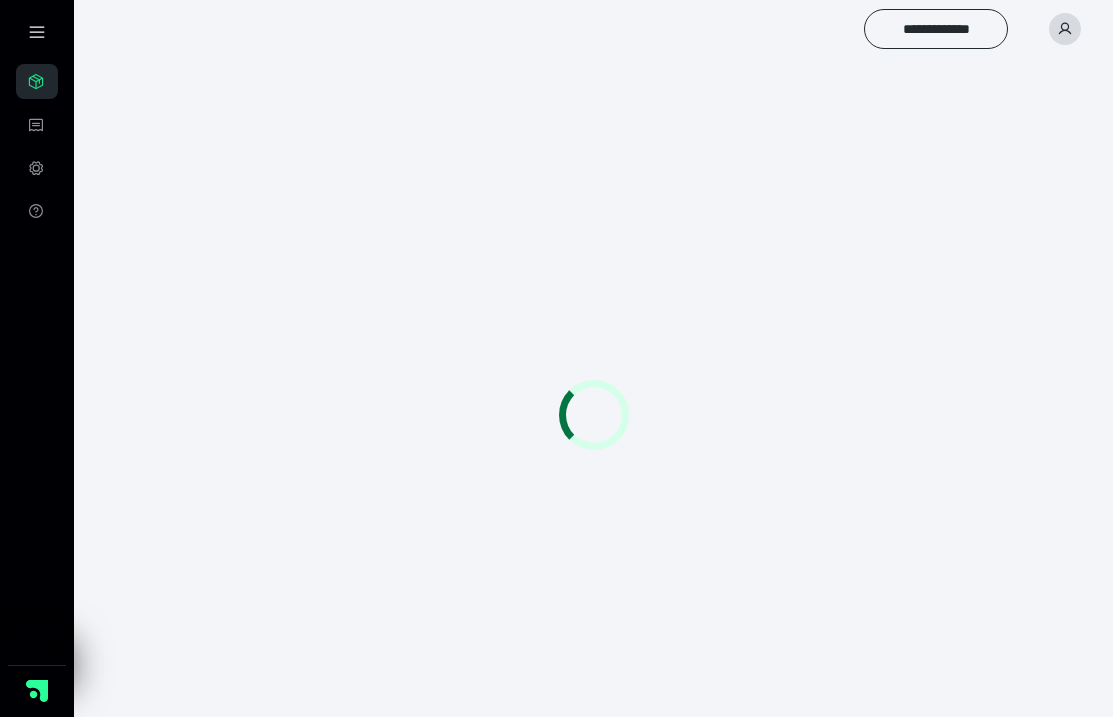 scroll, scrollTop: 0, scrollLeft: 0, axis: both 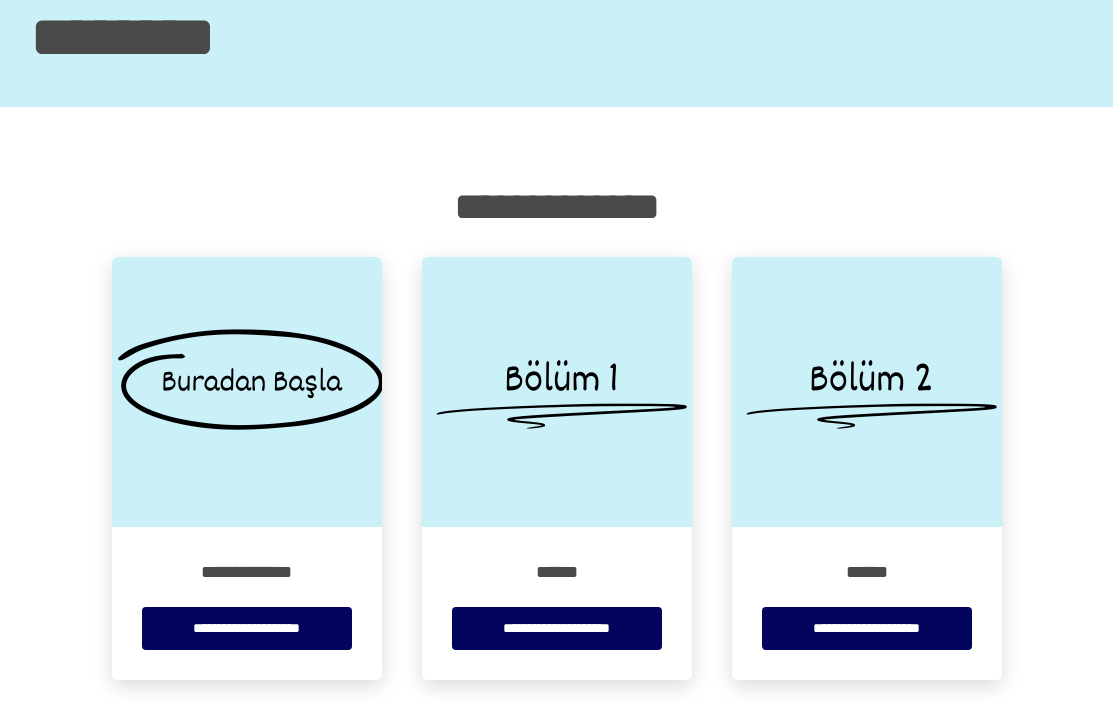click on "**********" at bounding box center (557, 603) 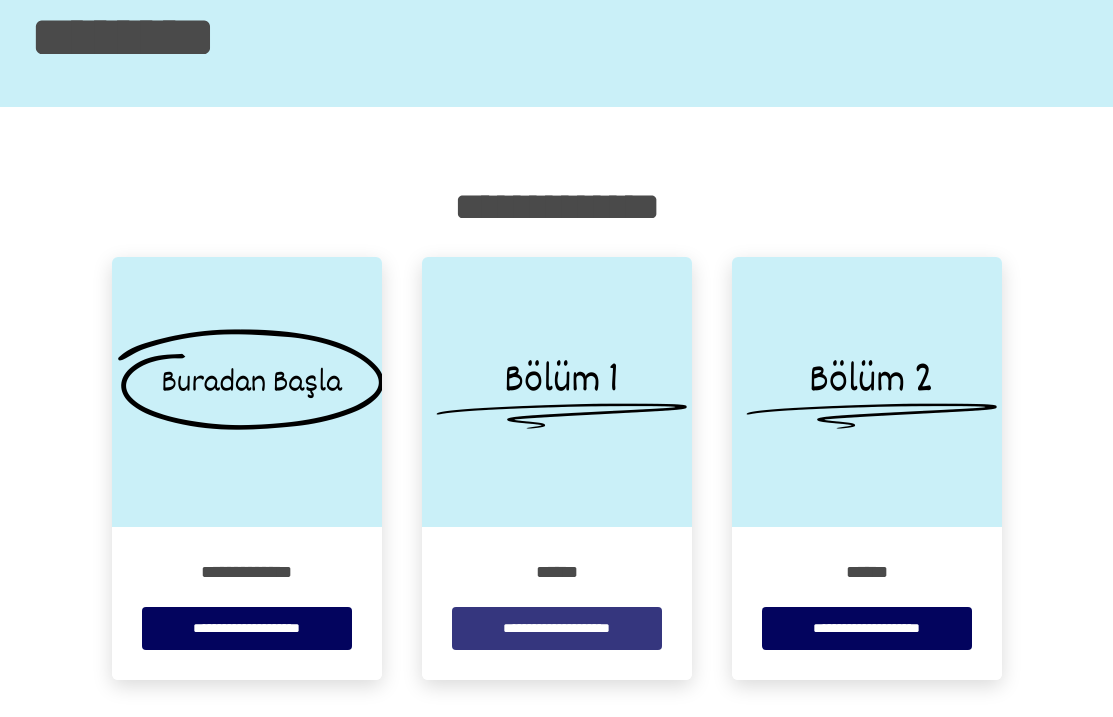 click on "**********" at bounding box center (556, 628) 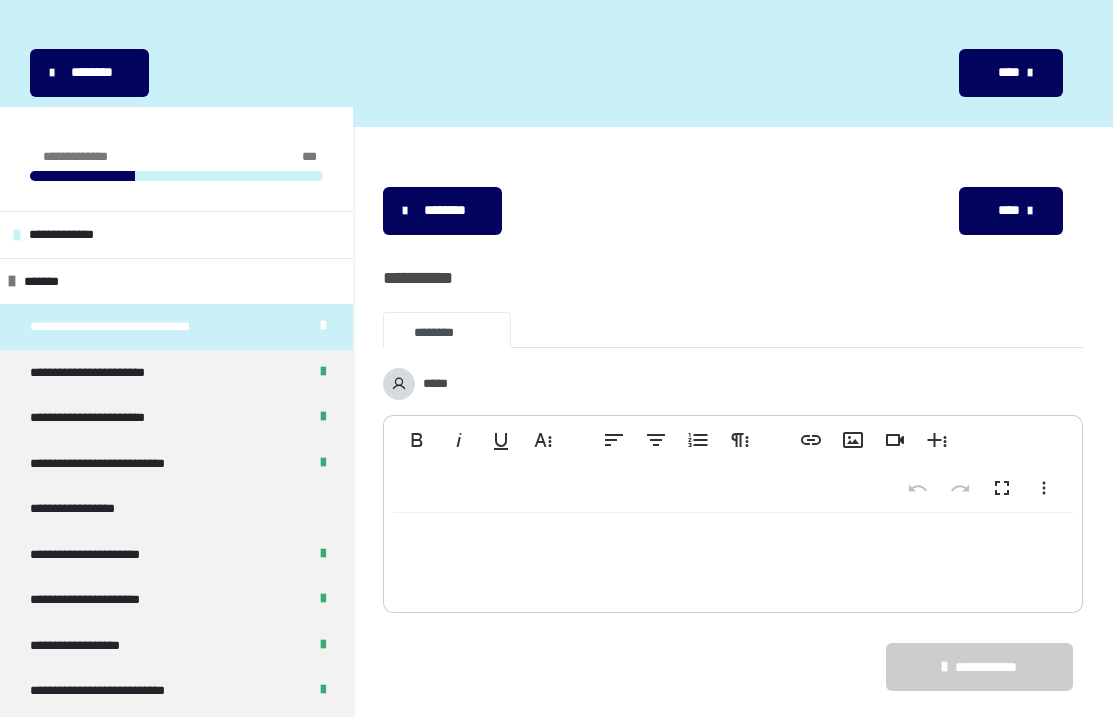scroll, scrollTop: 167, scrollLeft: 0, axis: vertical 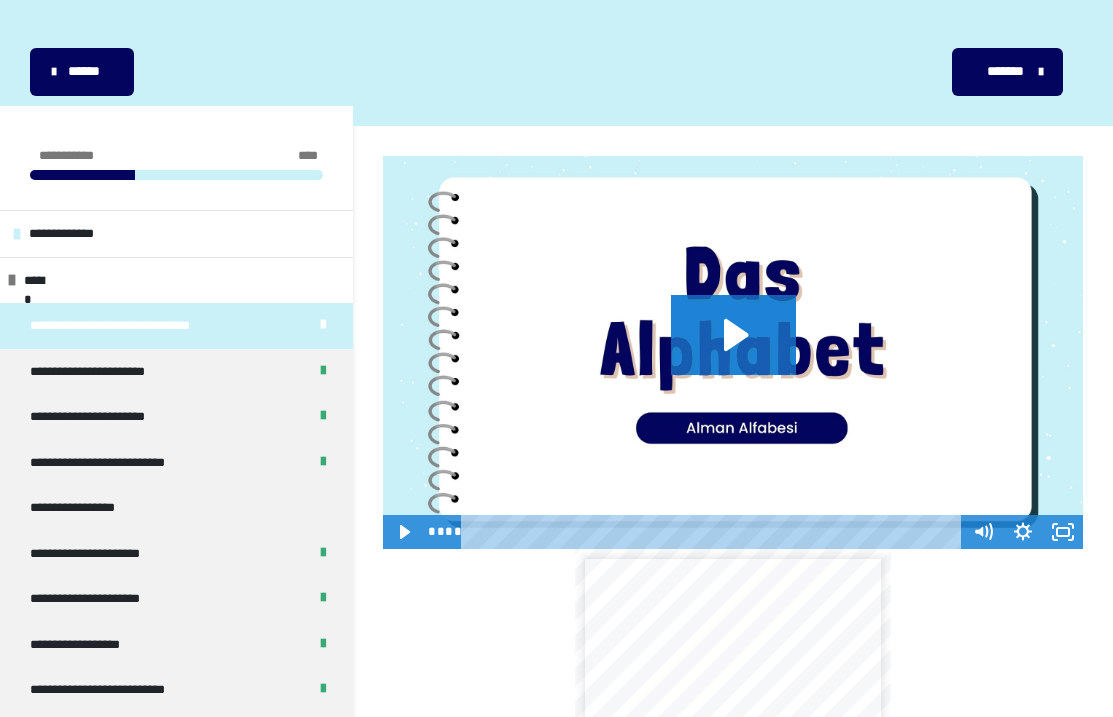 click on "**********" at bounding box center (176, 156) 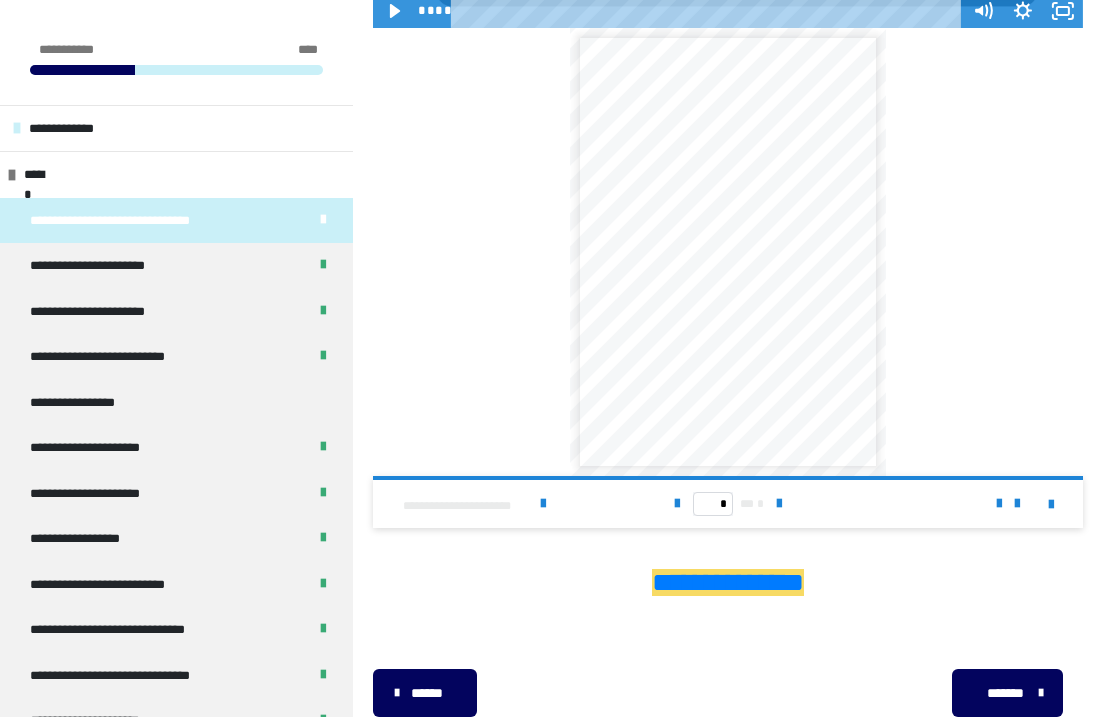 scroll, scrollTop: 703, scrollLeft: 0, axis: vertical 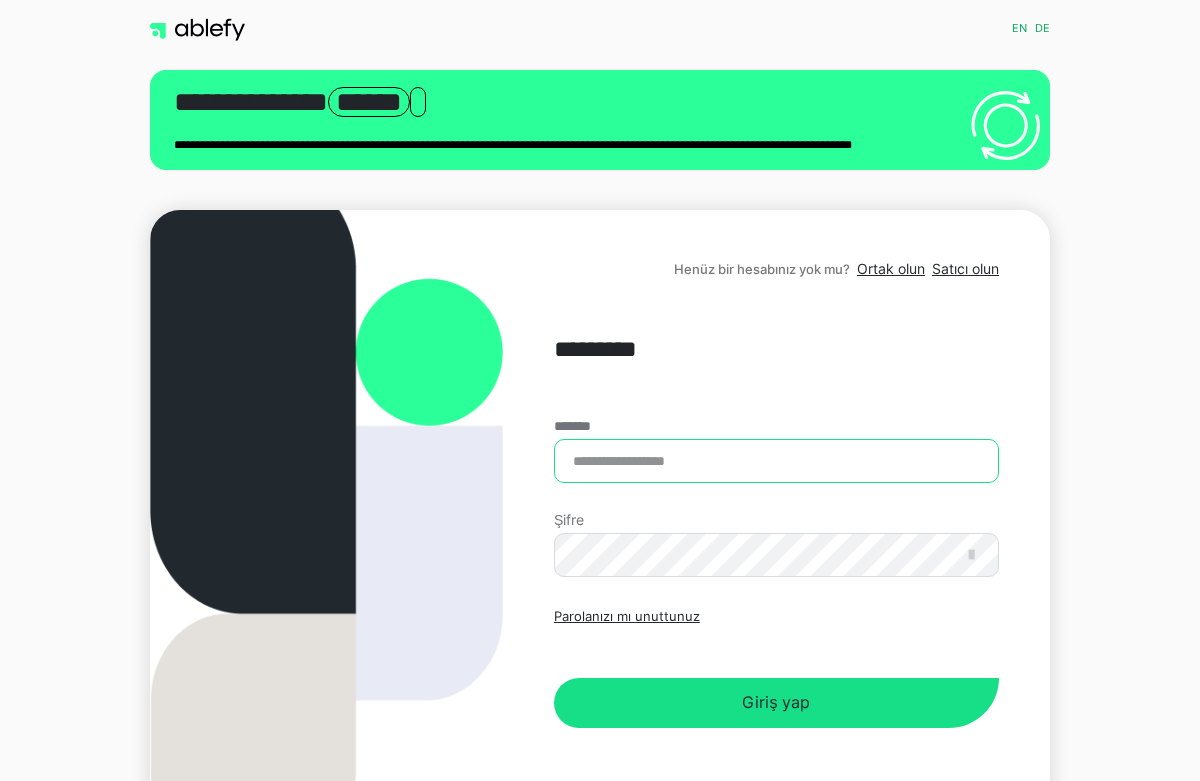 type on "**********" 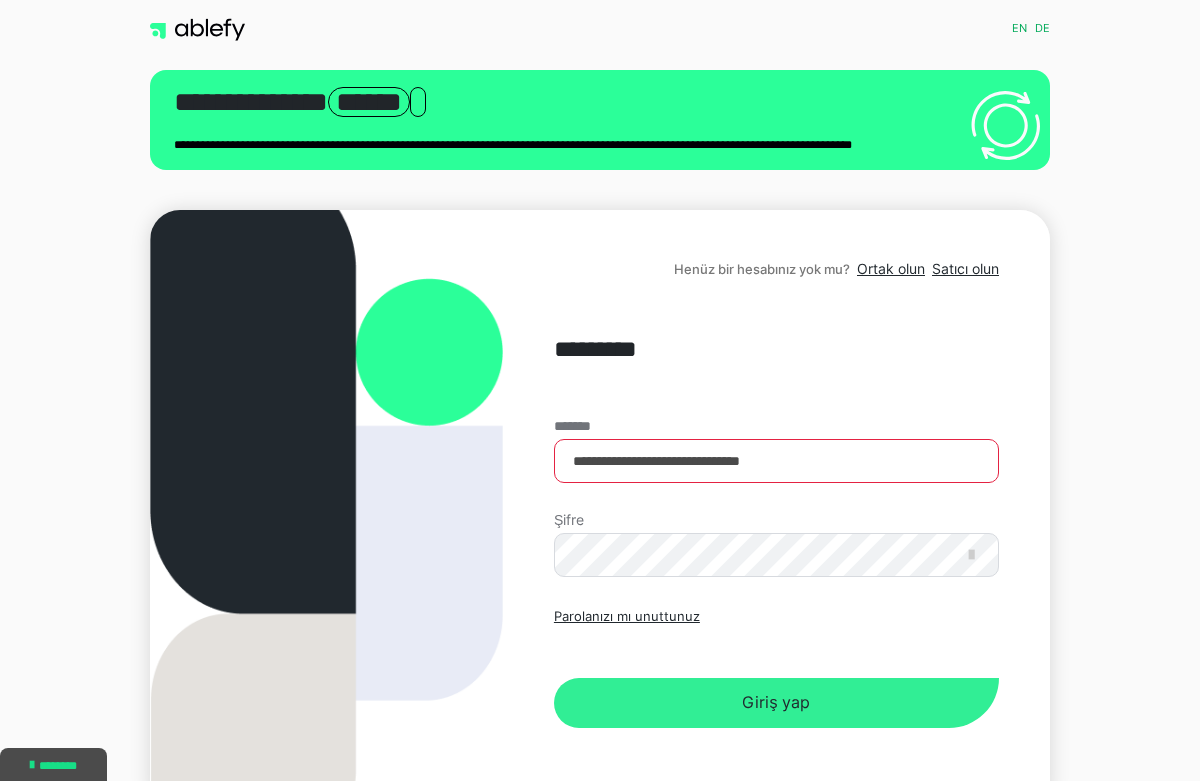 click on "Giriş yap" at bounding box center [776, 702] 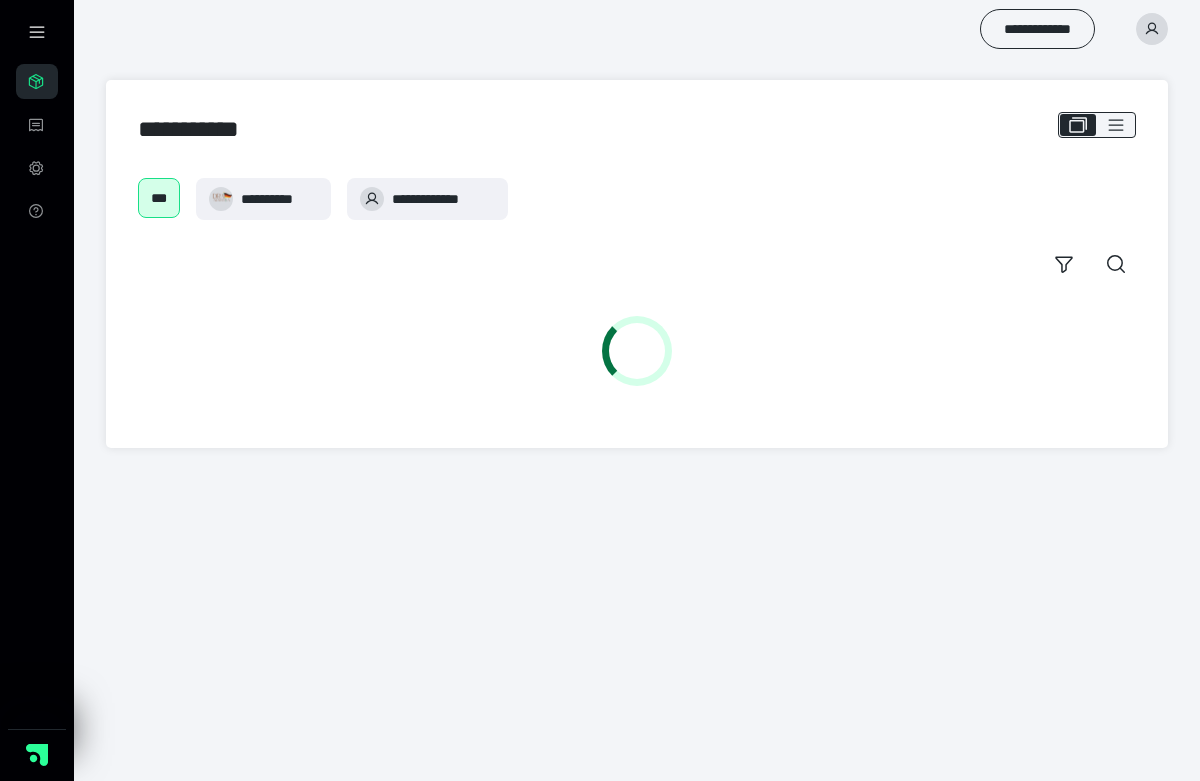 scroll, scrollTop: 0, scrollLeft: 0, axis: both 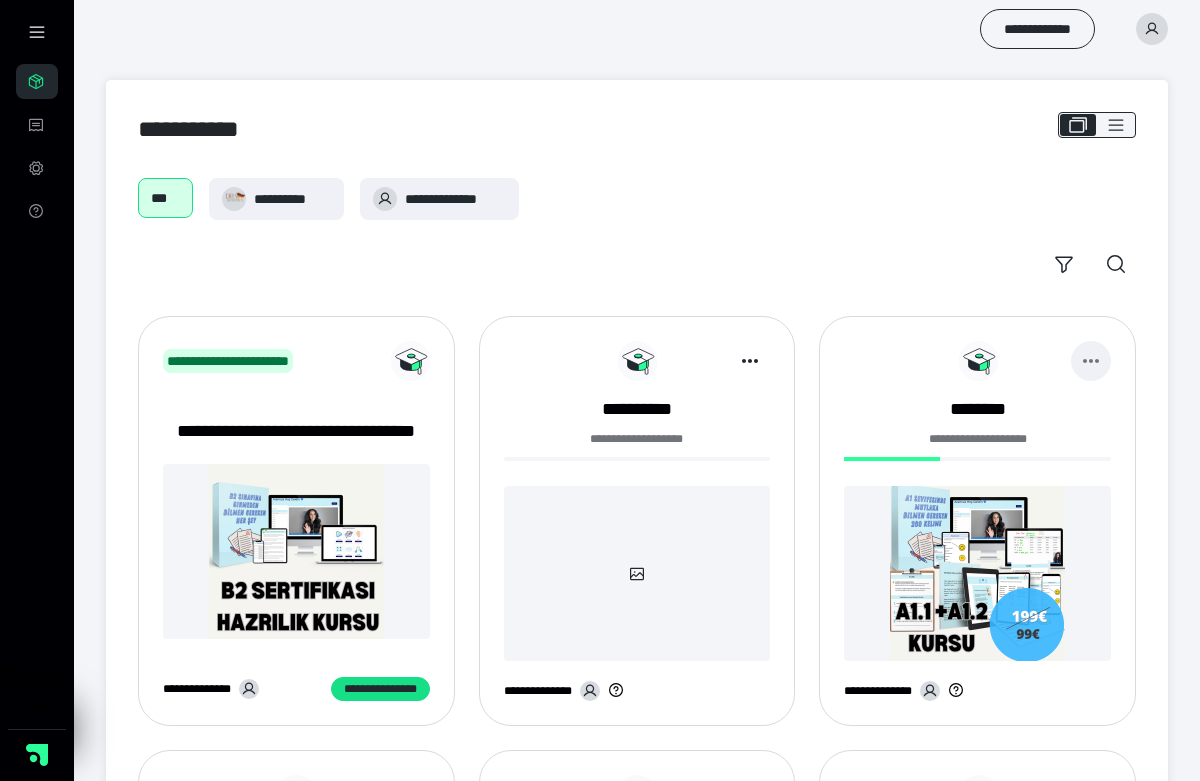 click 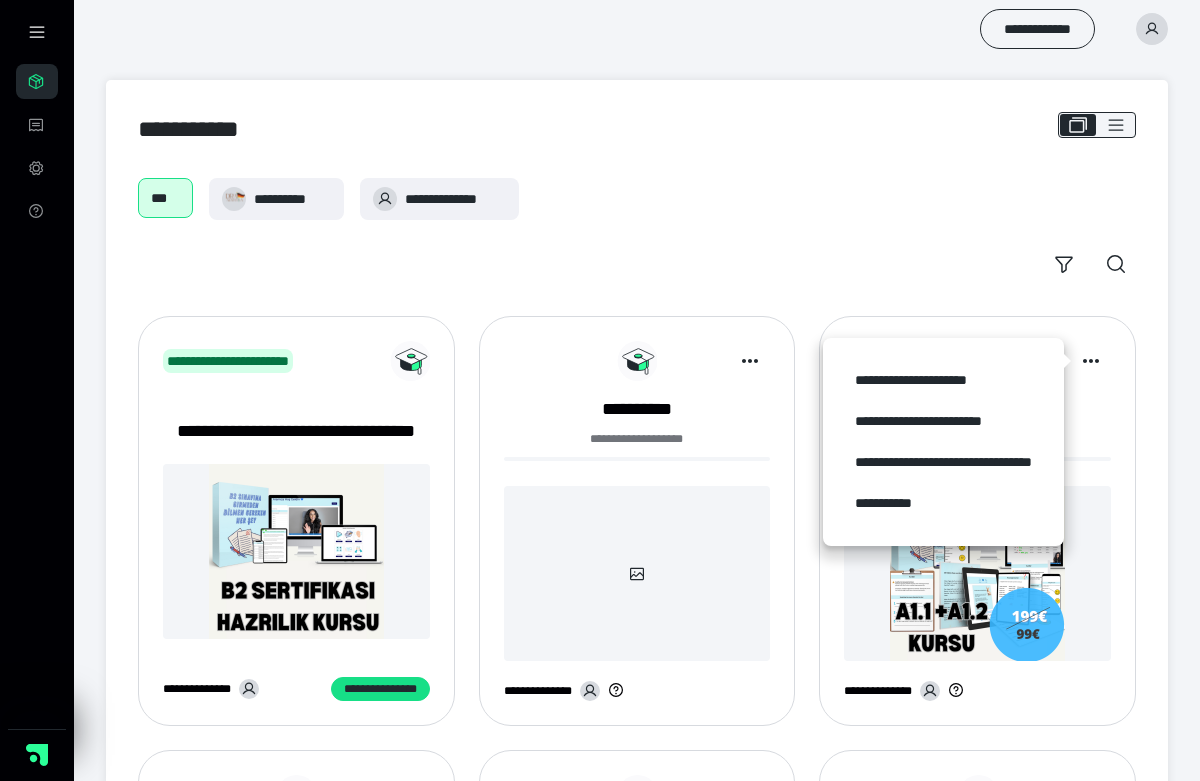 click on "**********" at bounding box center [637, 636] 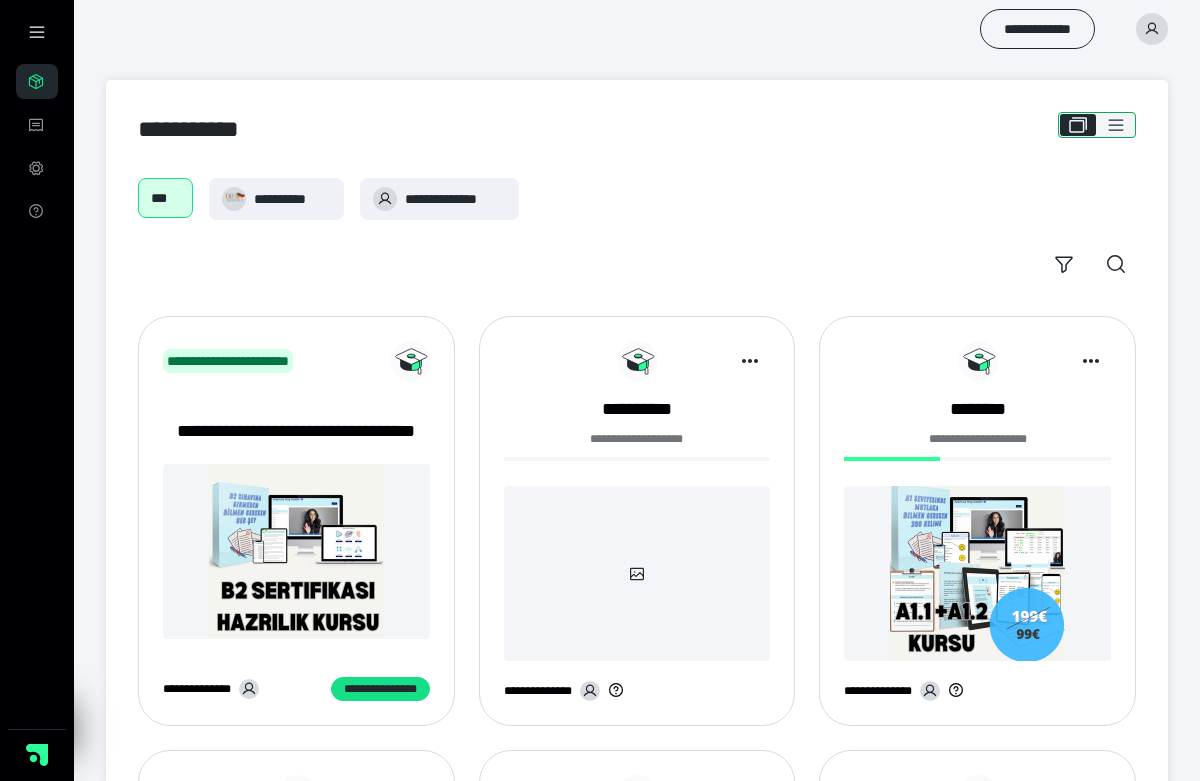 click 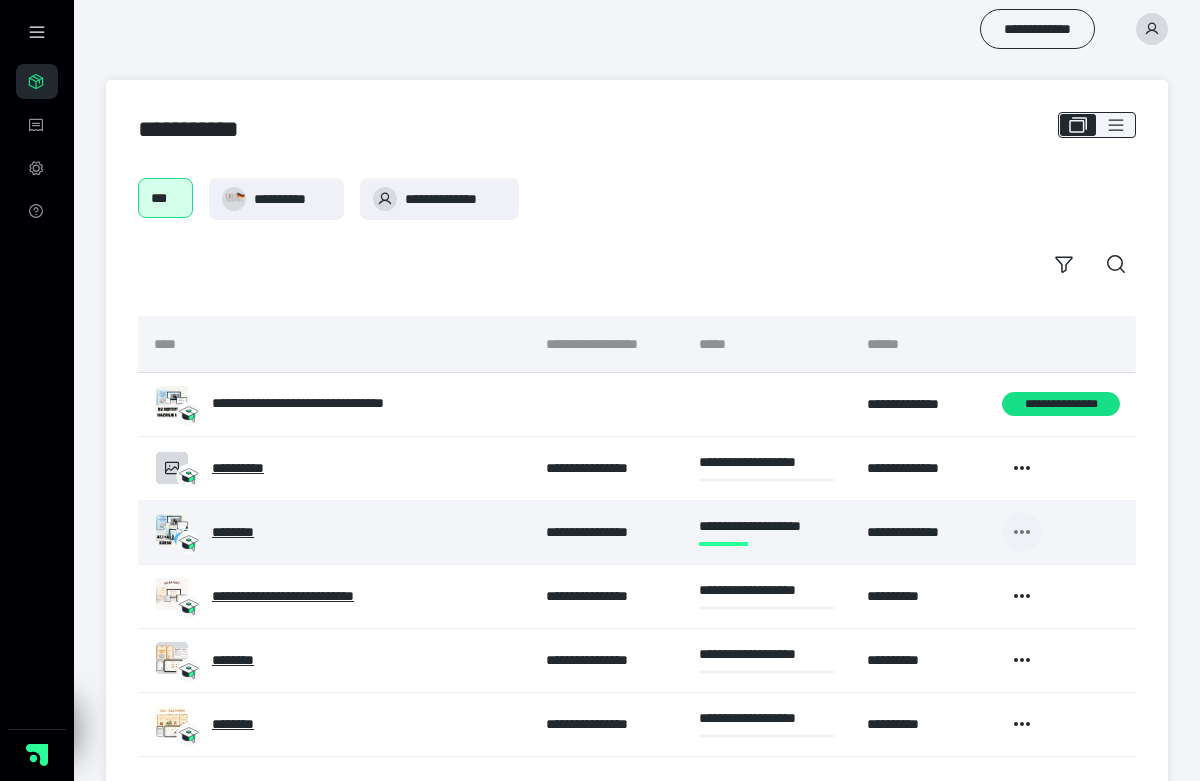 click 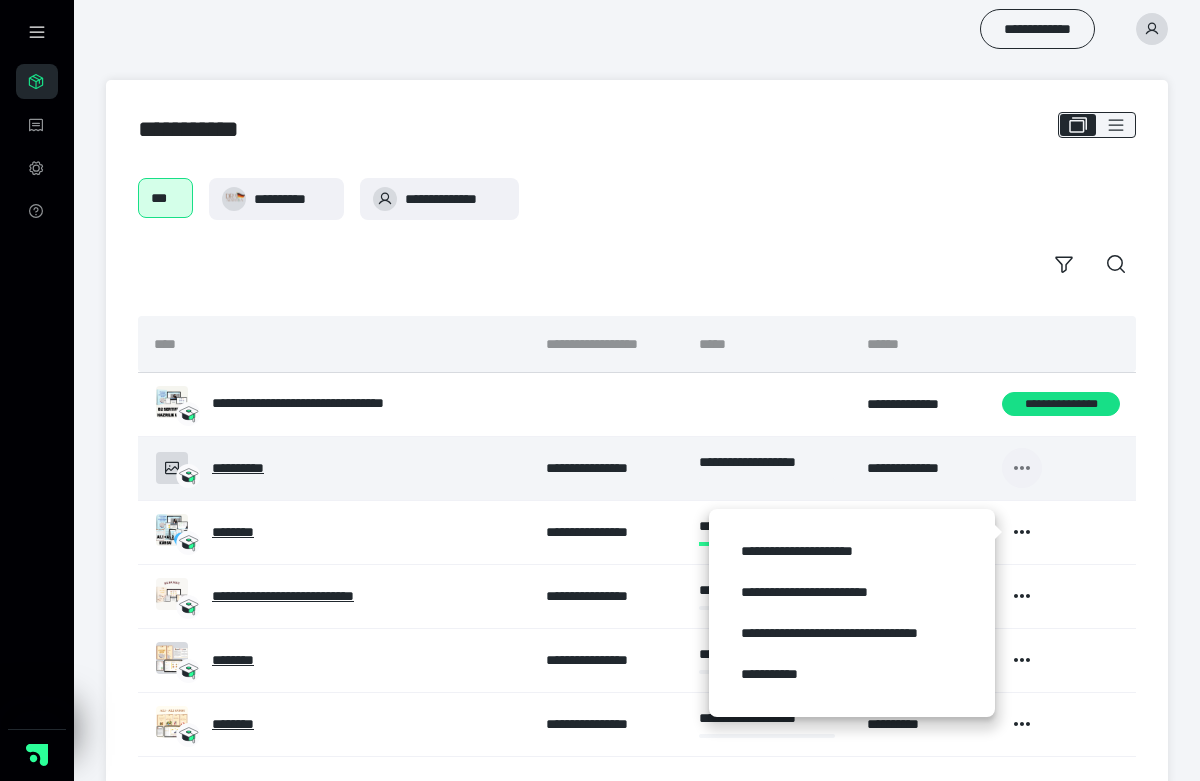 click 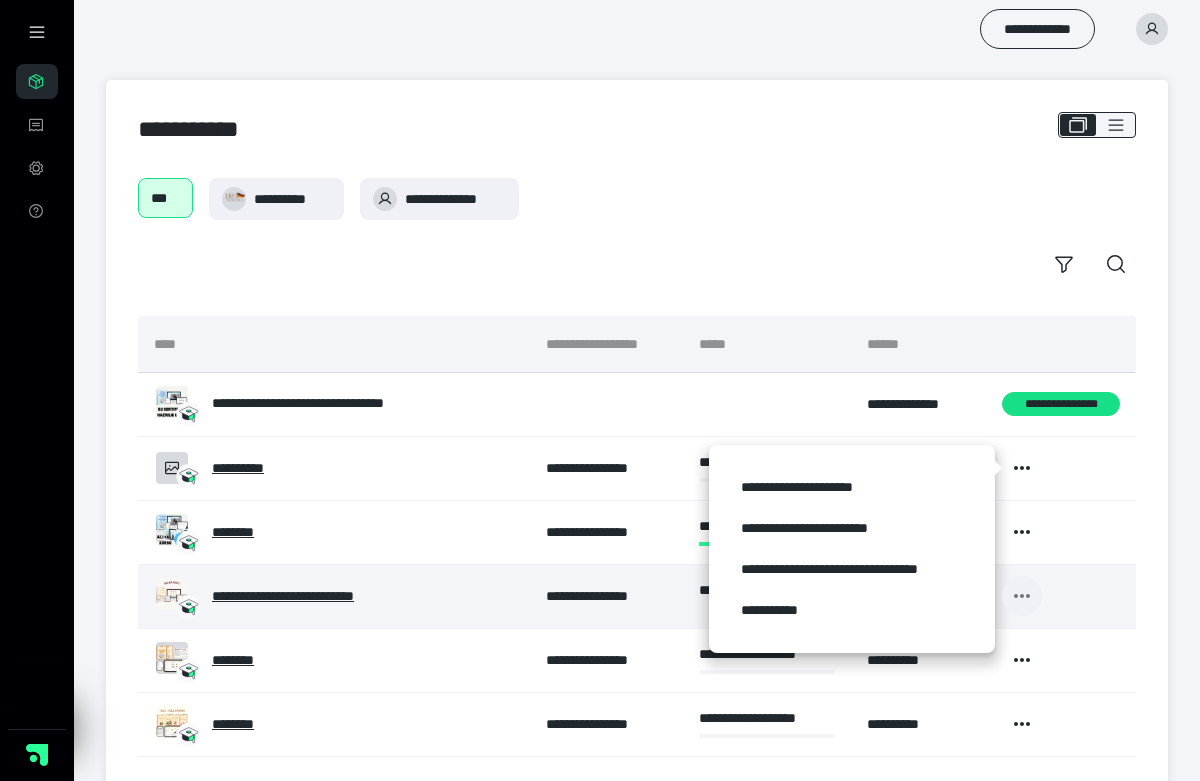 click at bounding box center (1022, 596) 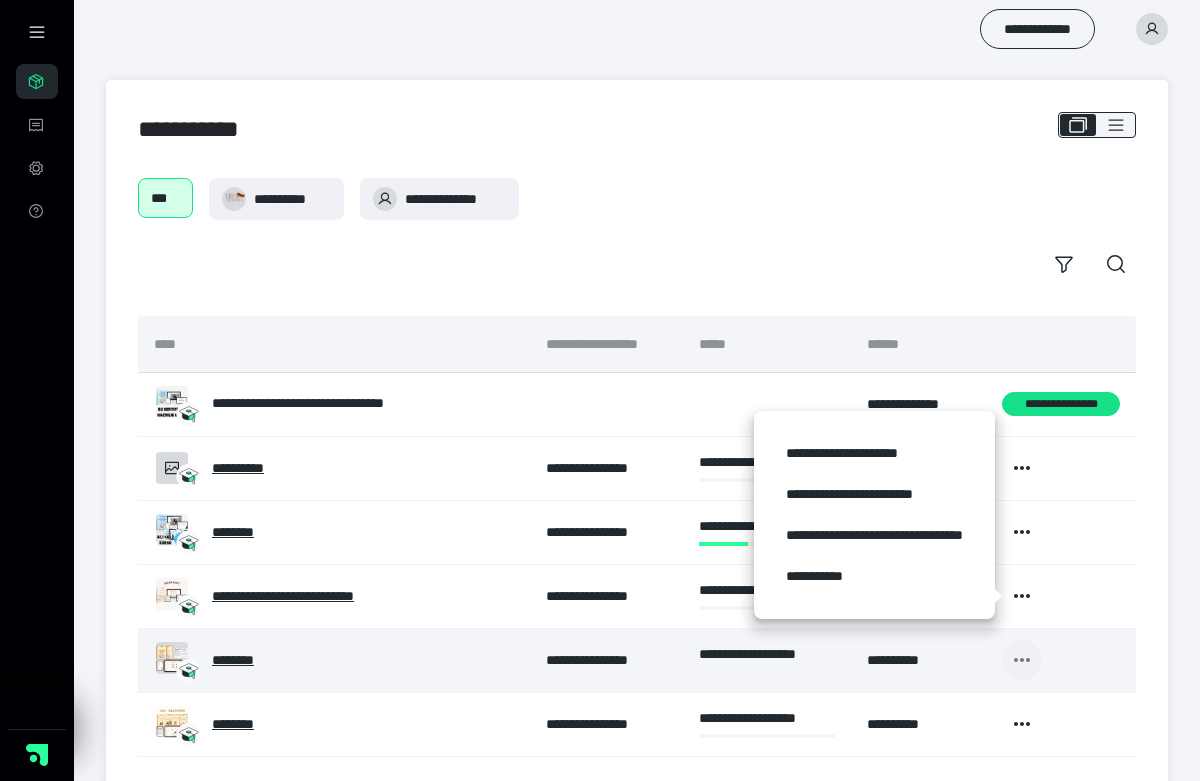 click 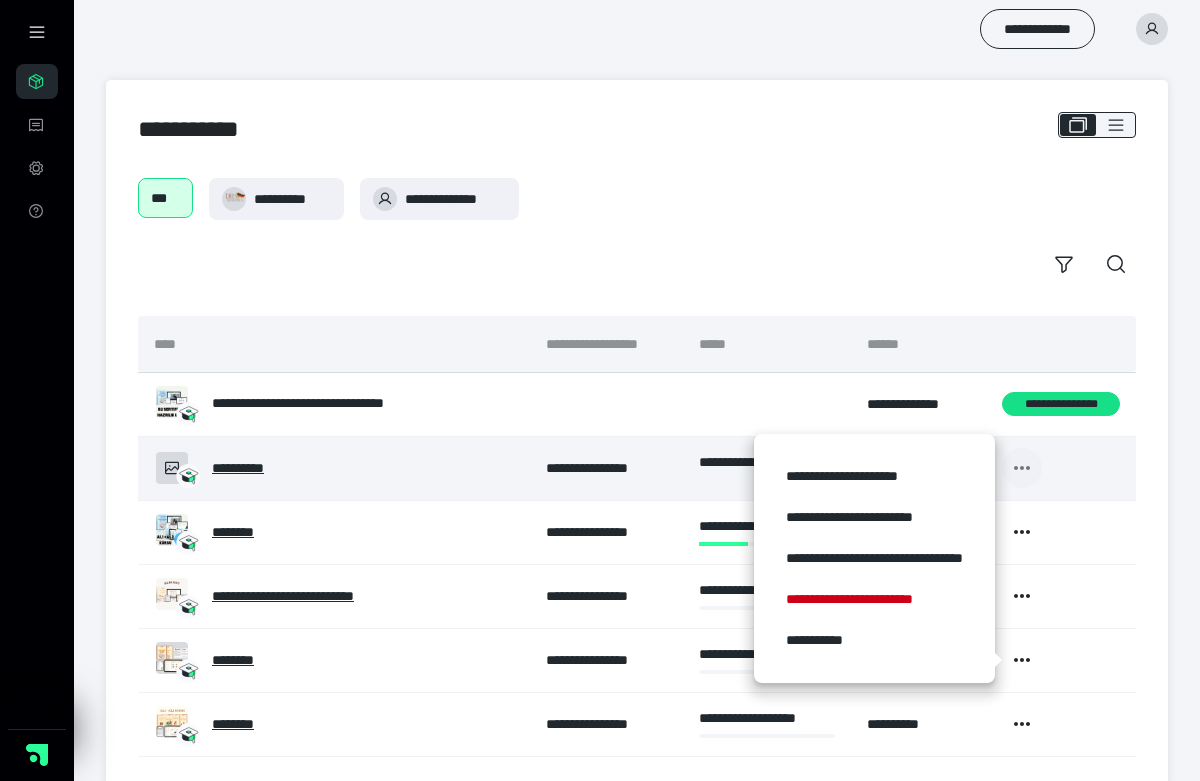 click 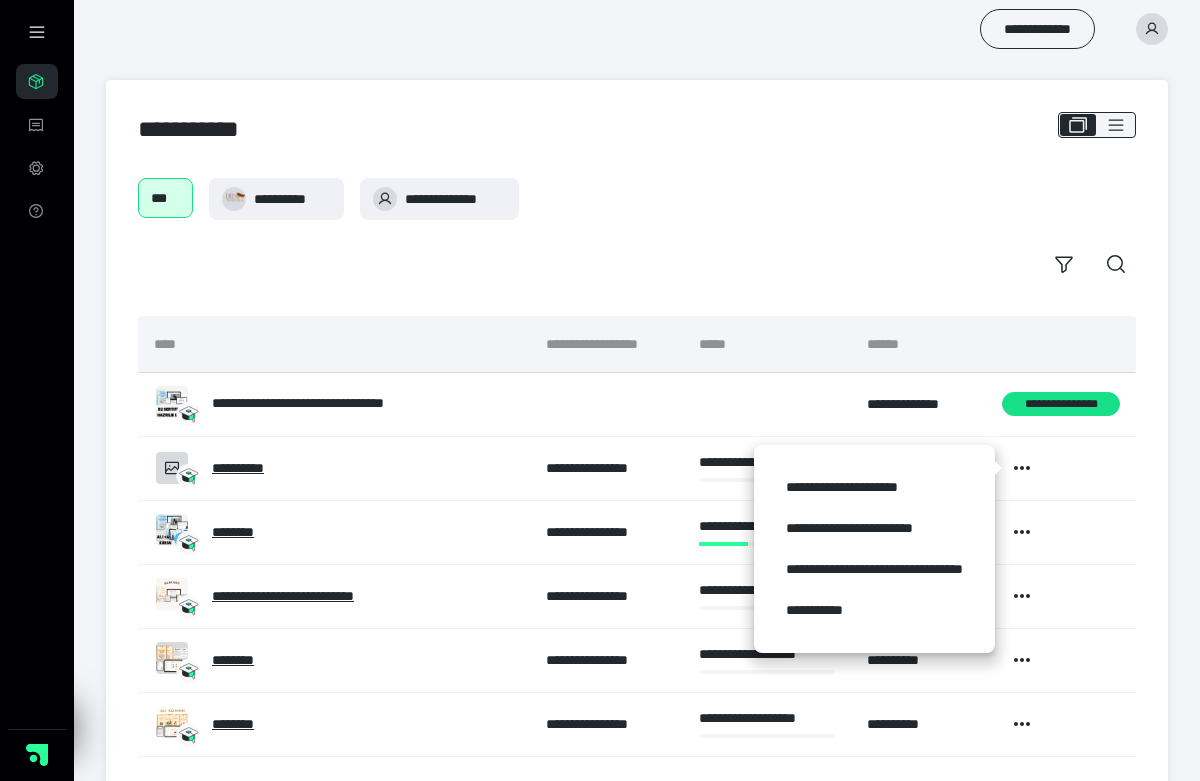 click on "**********" at bounding box center [637, 231] 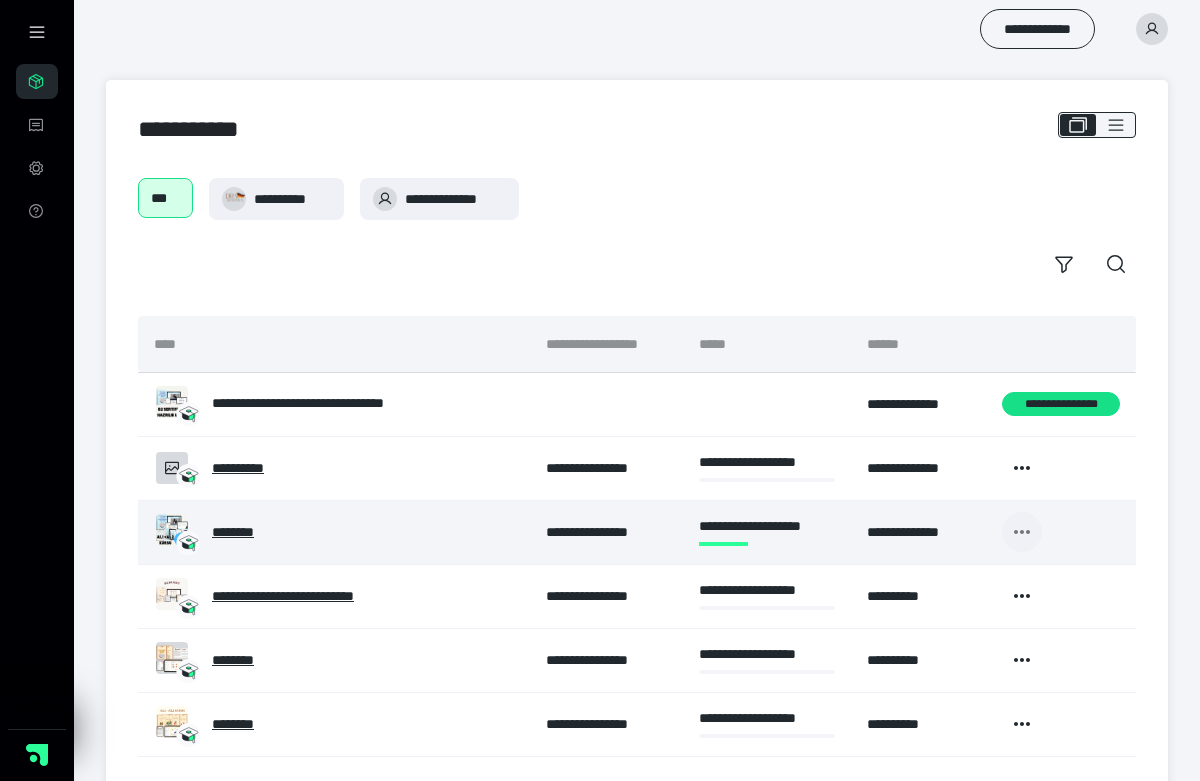 click 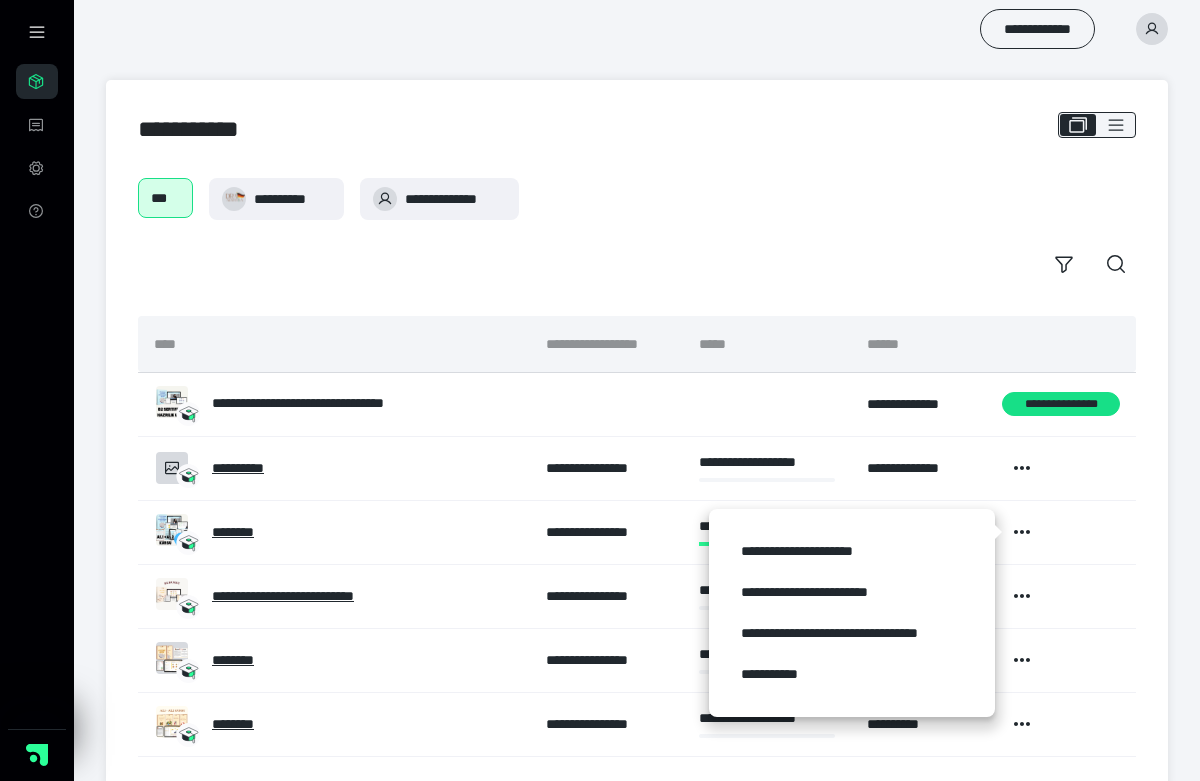 click on "**********" at bounding box center [637, 231] 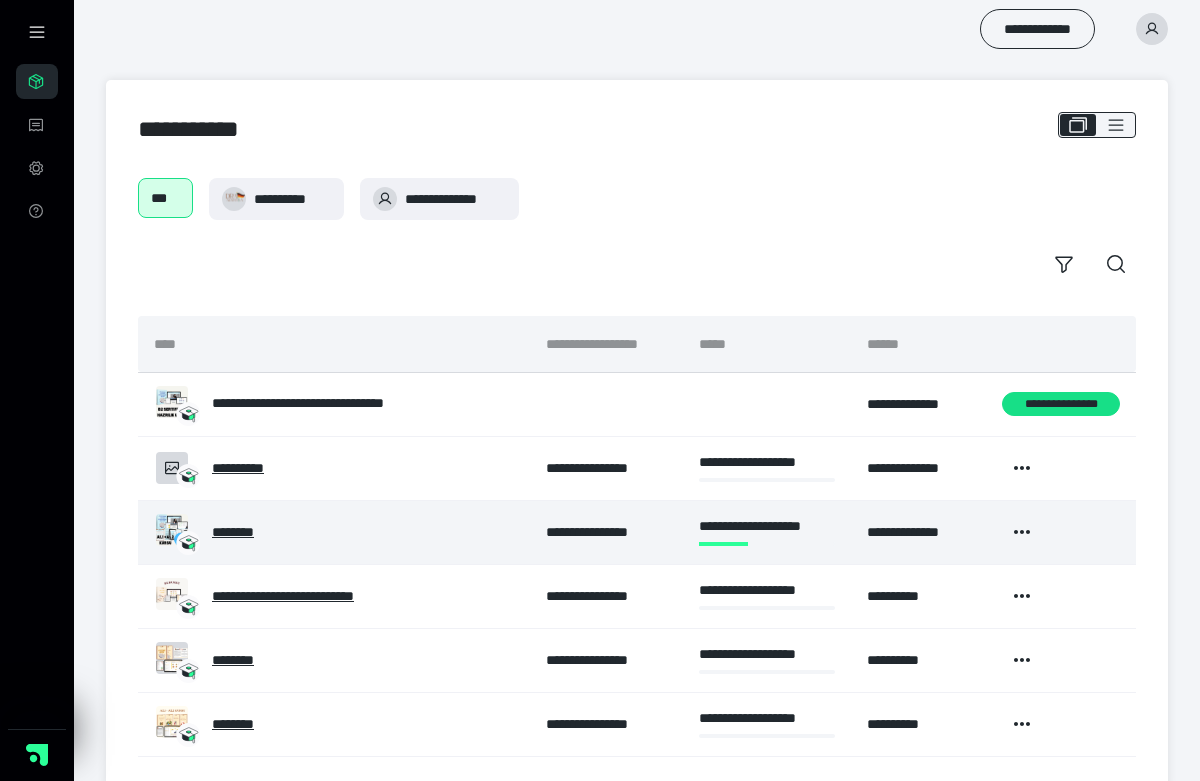 click on "********" at bounding box center (233, 532) 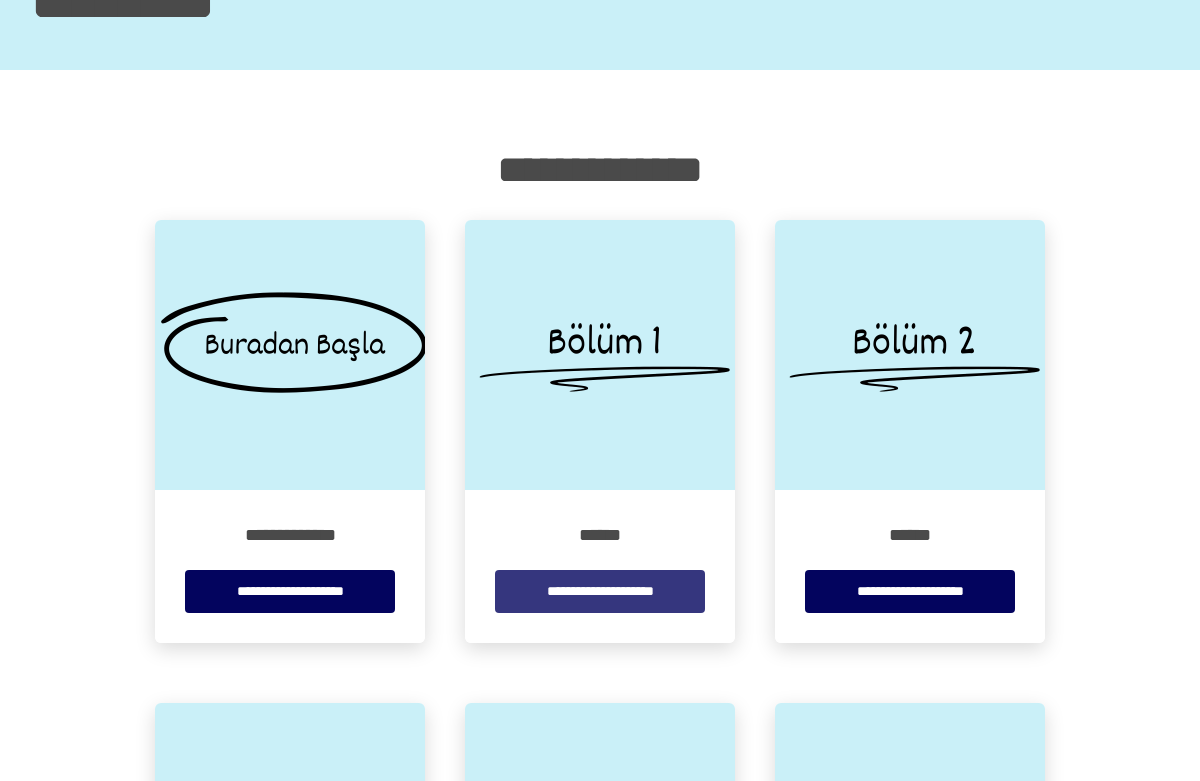 scroll, scrollTop: 216, scrollLeft: 0, axis: vertical 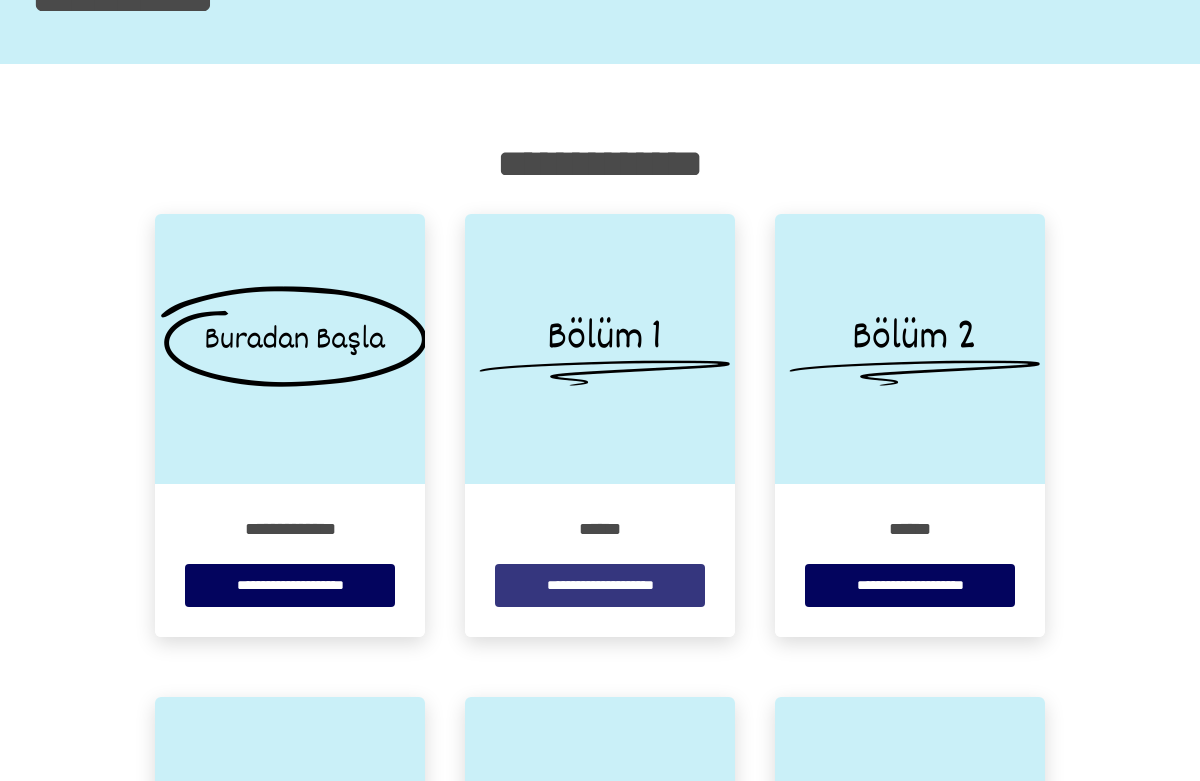 click on "**********" at bounding box center (600, 585) 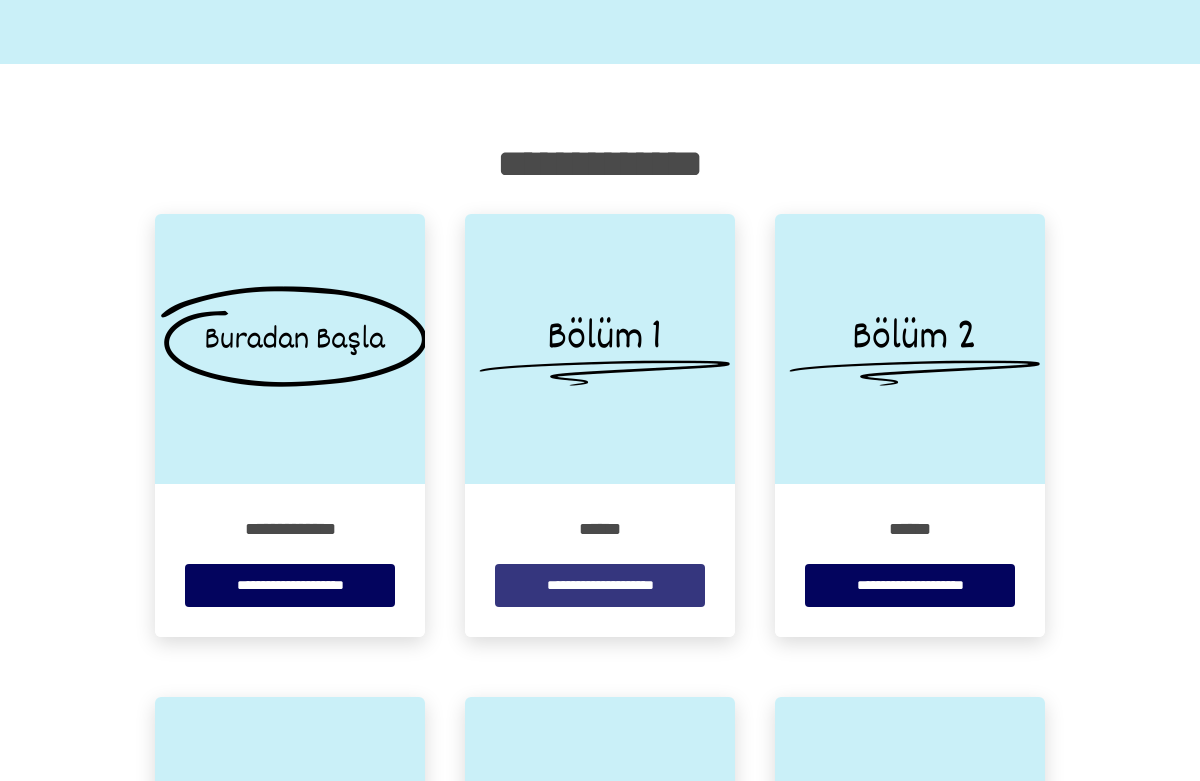scroll, scrollTop: 0, scrollLeft: 0, axis: both 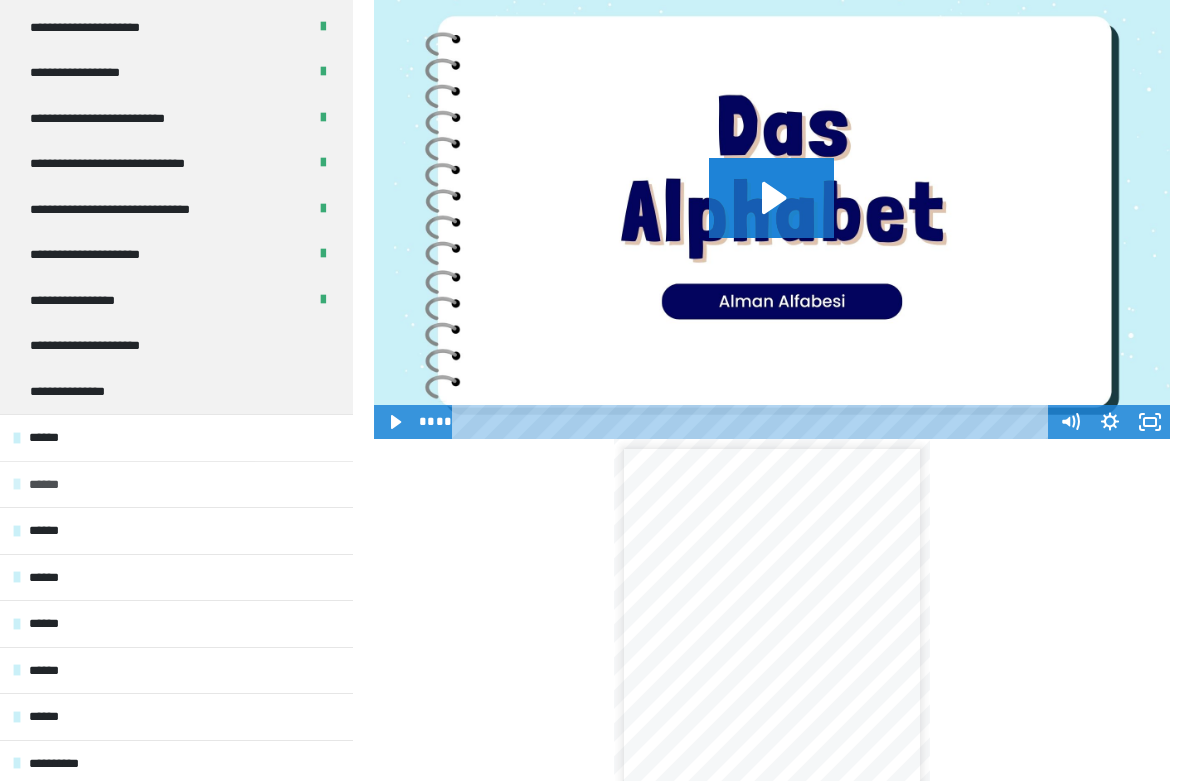 click on "******" at bounding box center (176, 484) 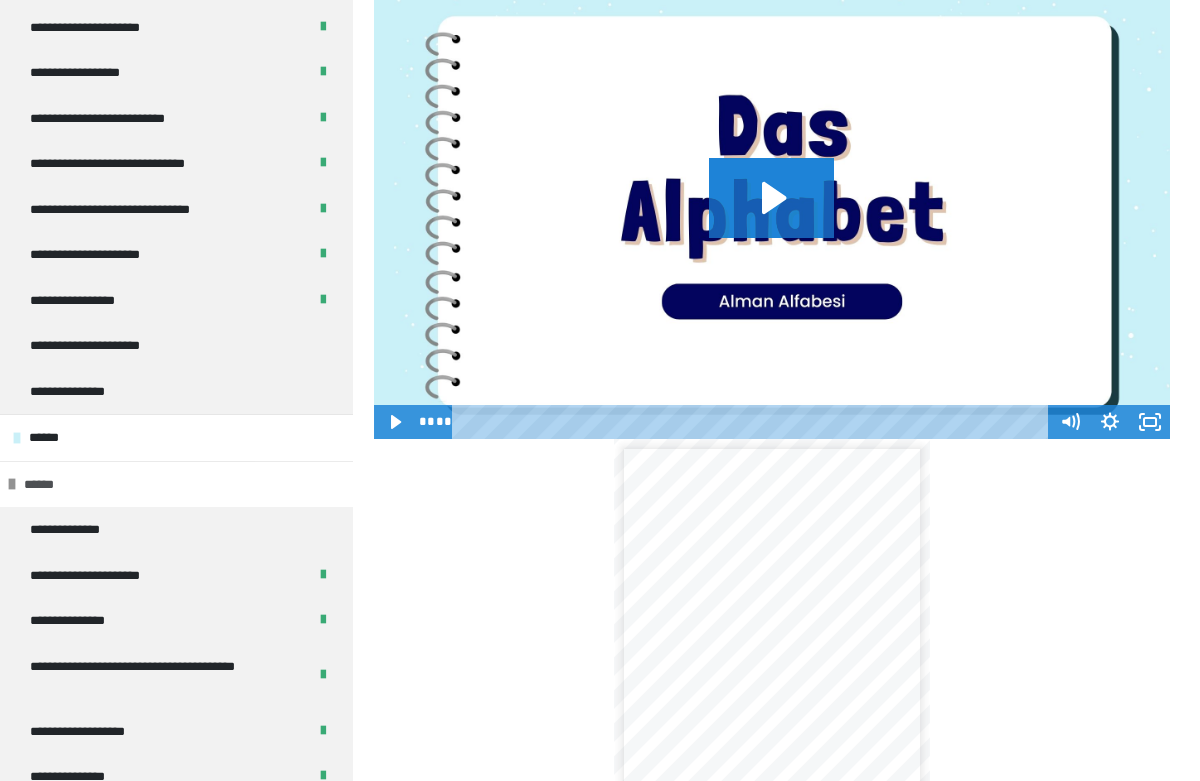 click on "******" at bounding box center (176, 484) 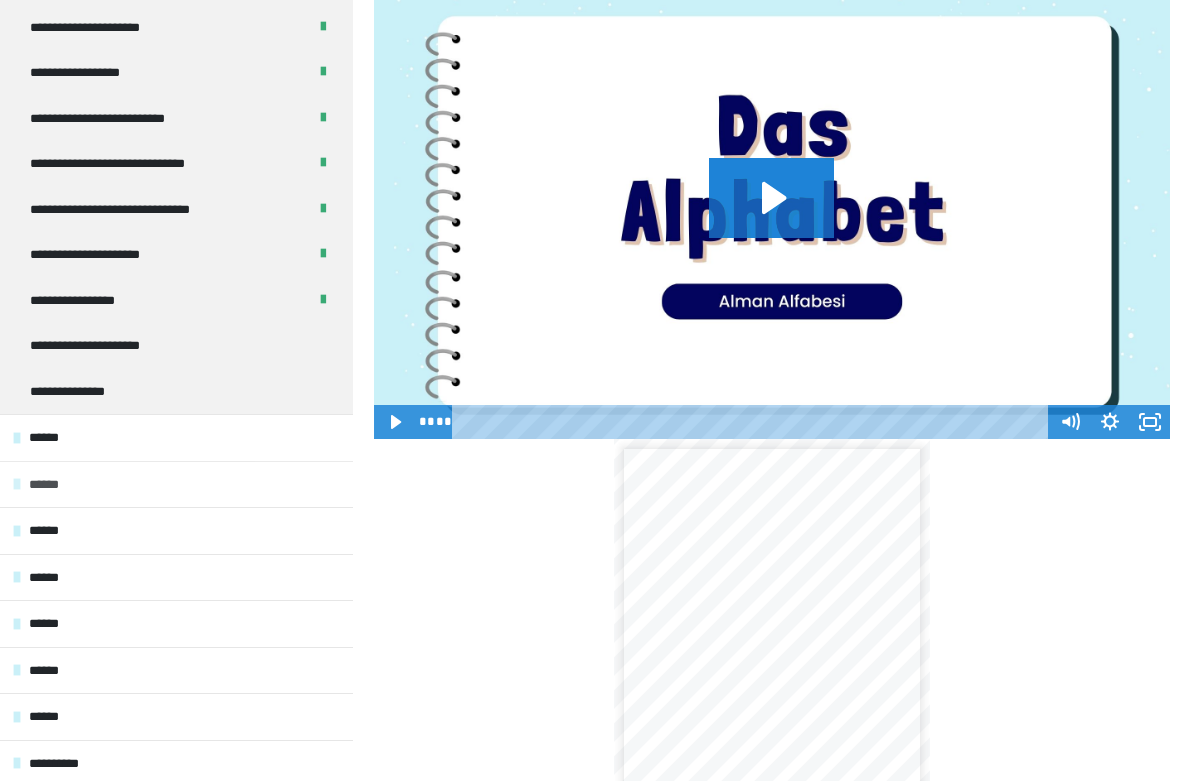 scroll, scrollTop: 0, scrollLeft: 0, axis: both 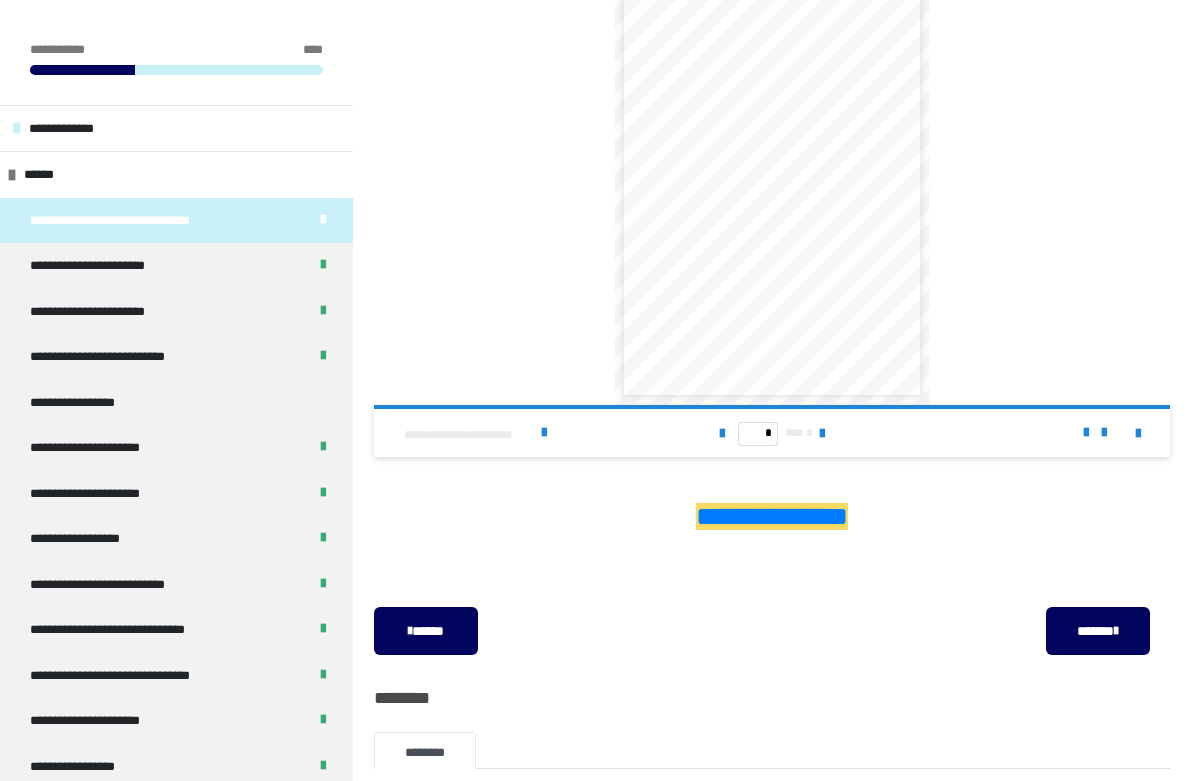 click at bounding box center [323, 220] 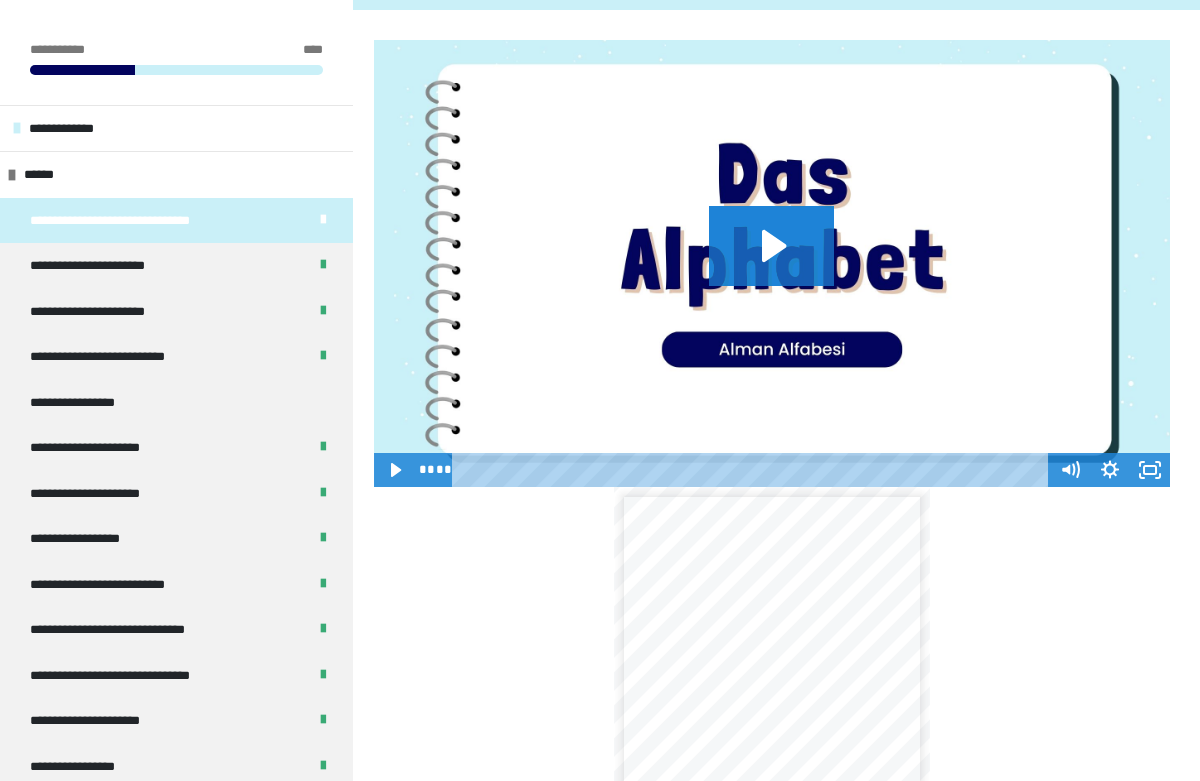 click at bounding box center (323, 220) 